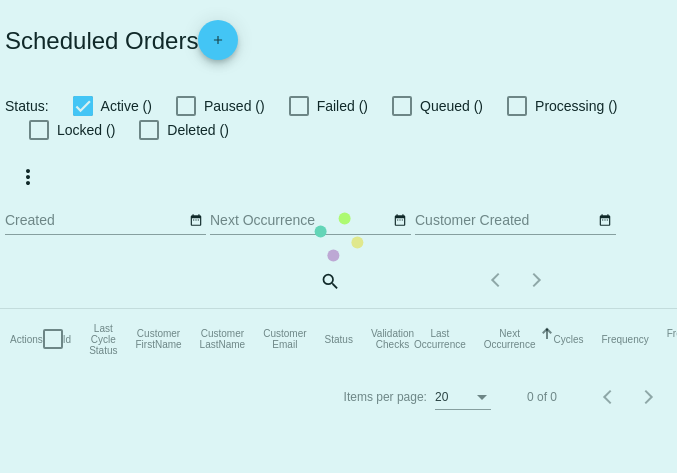 scroll, scrollTop: 0, scrollLeft: 0, axis: both 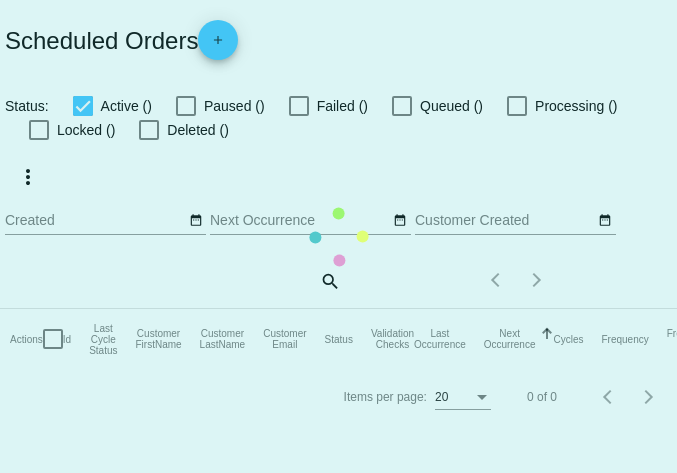 checkbox on "true" 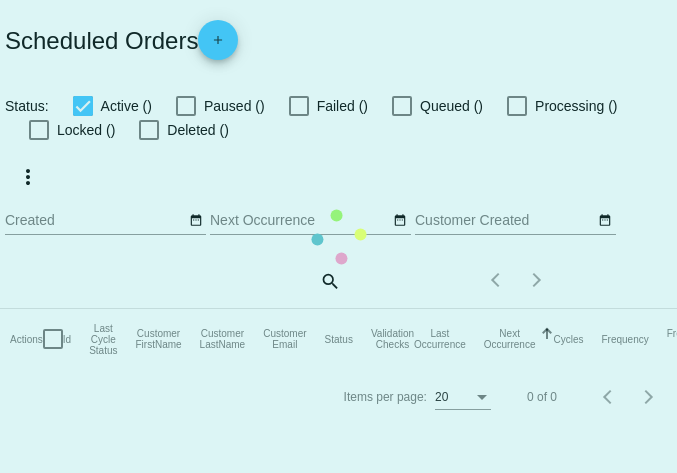 checkbox on "true" 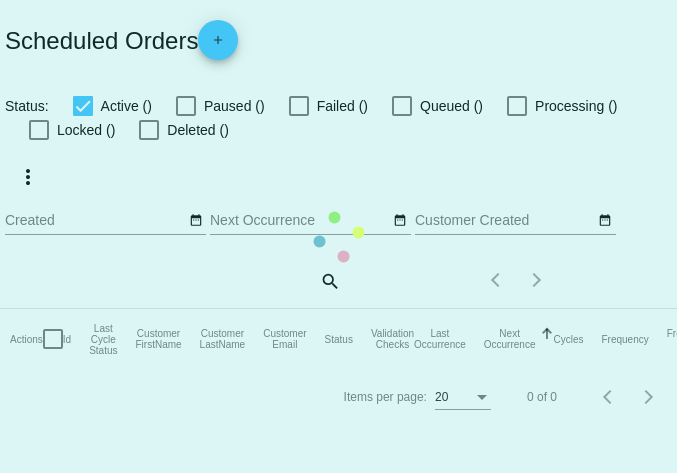 checkbox on "true" 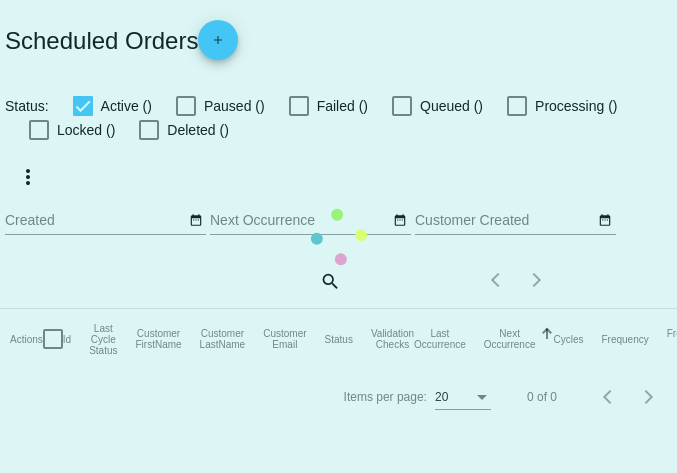 checkbox on "true" 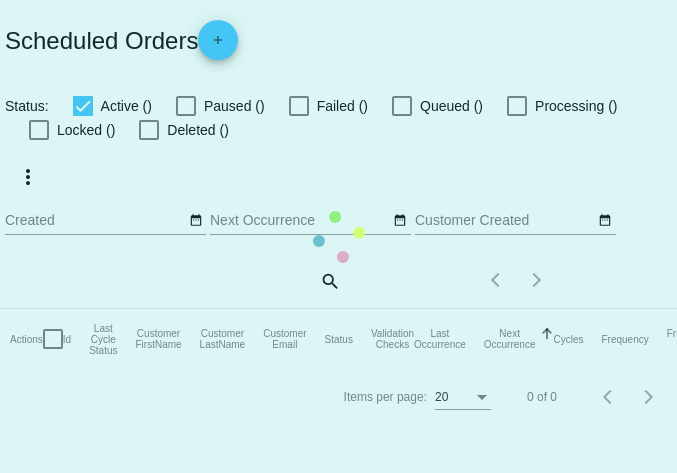 checkbox on "true" 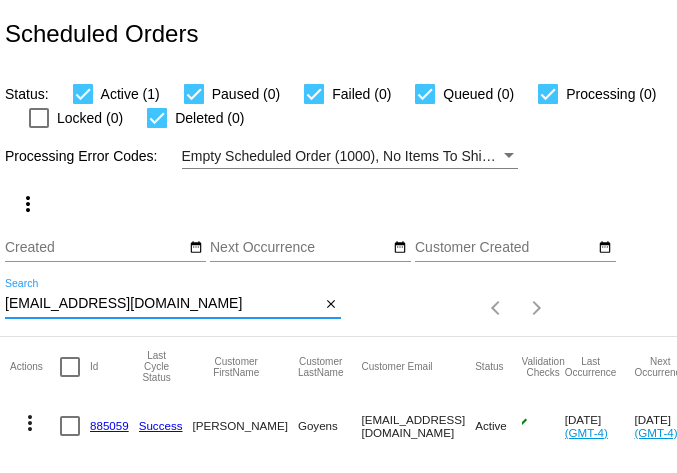 click on "charlayne28@gmail.com" at bounding box center [162, 304] 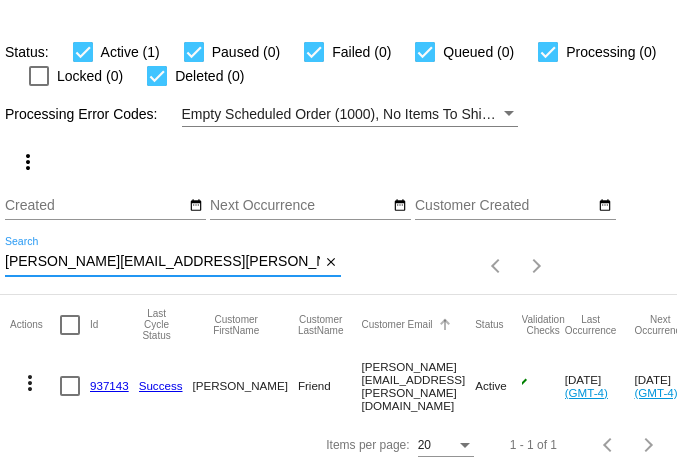 scroll, scrollTop: 54, scrollLeft: 0, axis: vertical 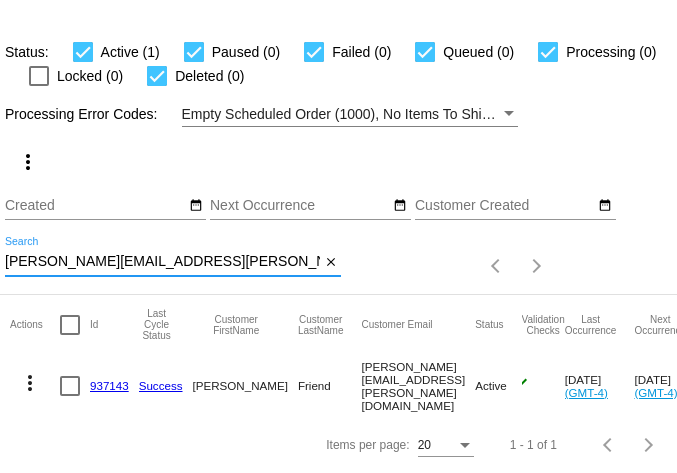 type on "[PERSON_NAME][EMAIL_ADDRESS][PERSON_NAME][DOMAIN_NAME]" 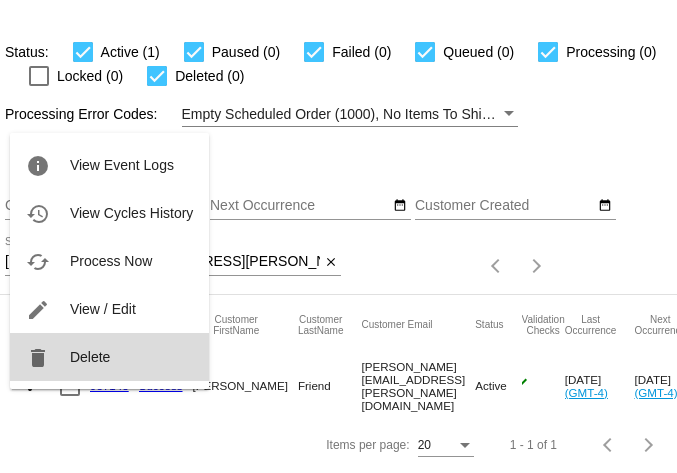 click on "Delete" at bounding box center (90, 357) 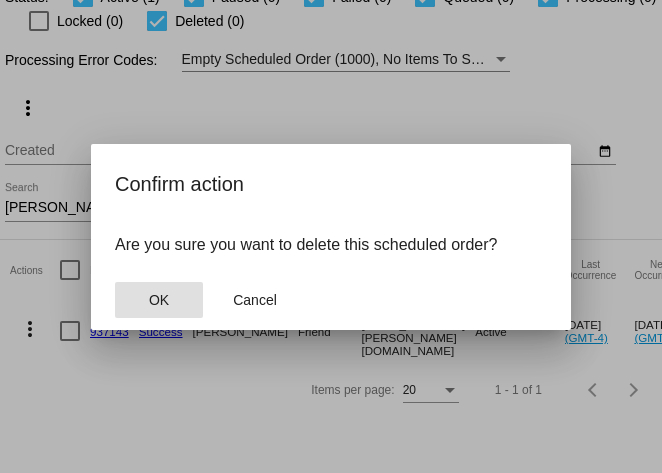 click on "OK" 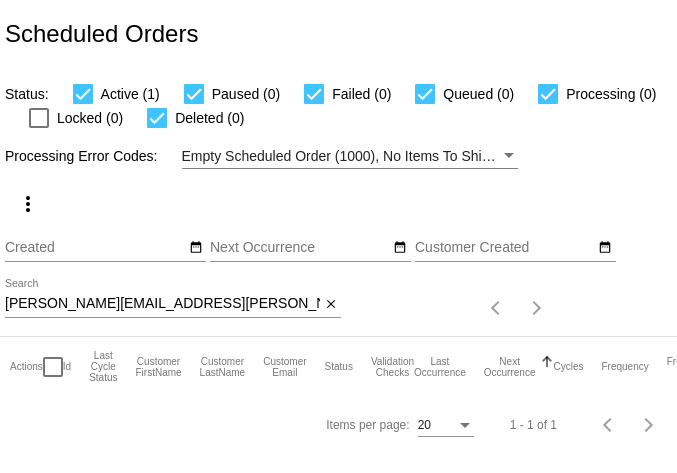 scroll, scrollTop: 0, scrollLeft: 0, axis: both 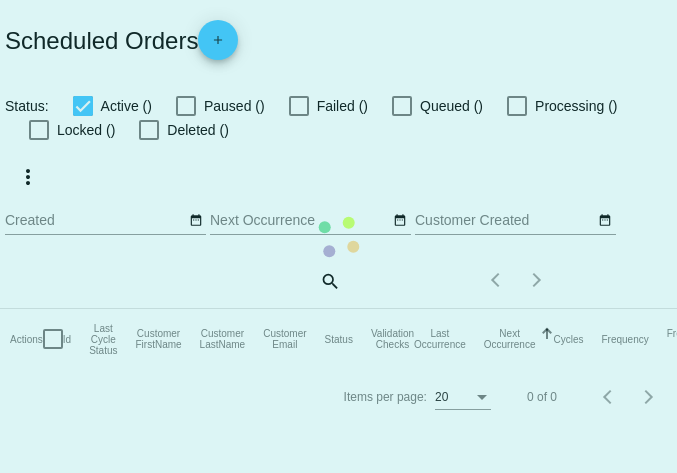 checkbox on "true" 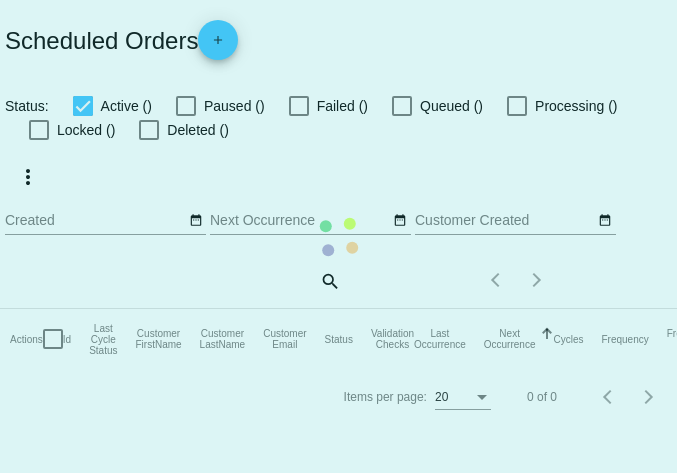 checkbox on "true" 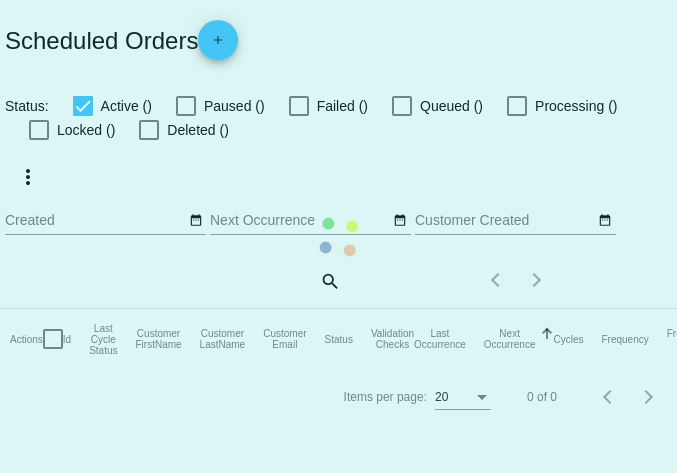 checkbox on "true" 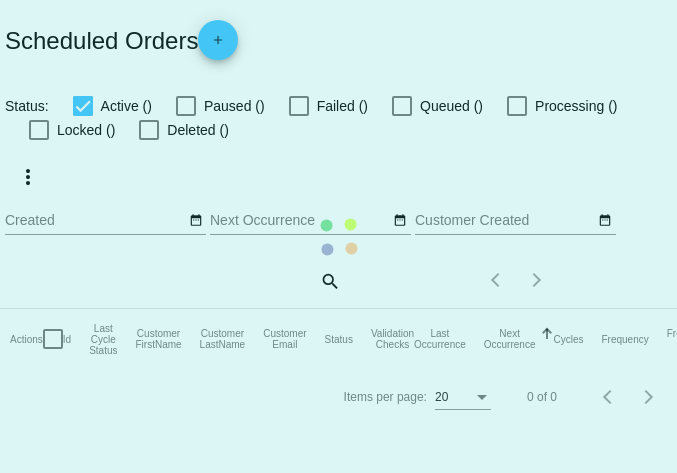 checkbox on "true" 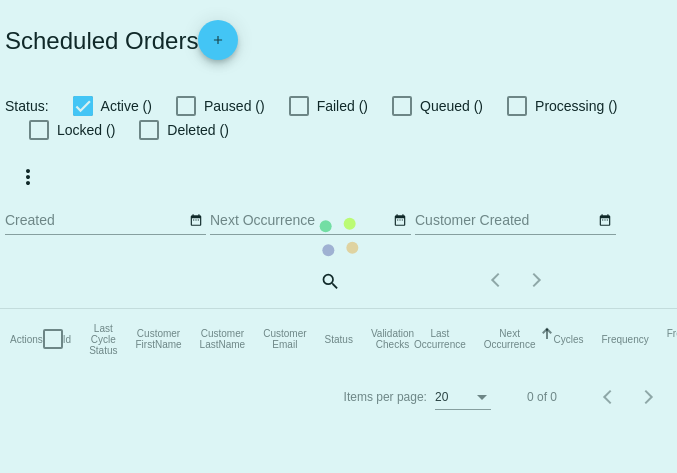 checkbox on "true" 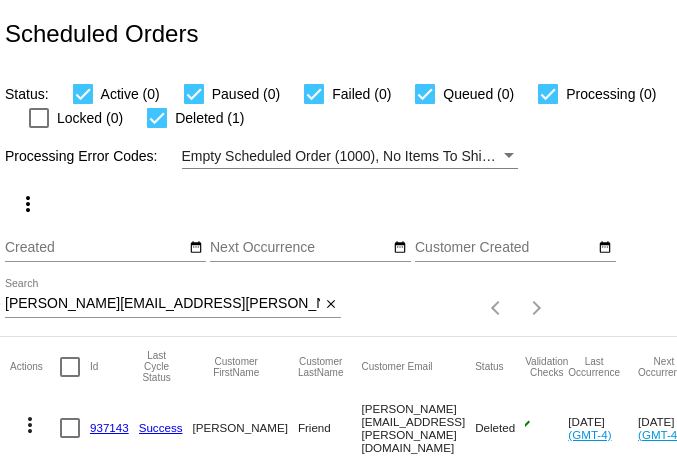 click on "[PERSON_NAME][EMAIL_ADDRESS][PERSON_NAME][DOMAIN_NAME]" at bounding box center (162, 304) 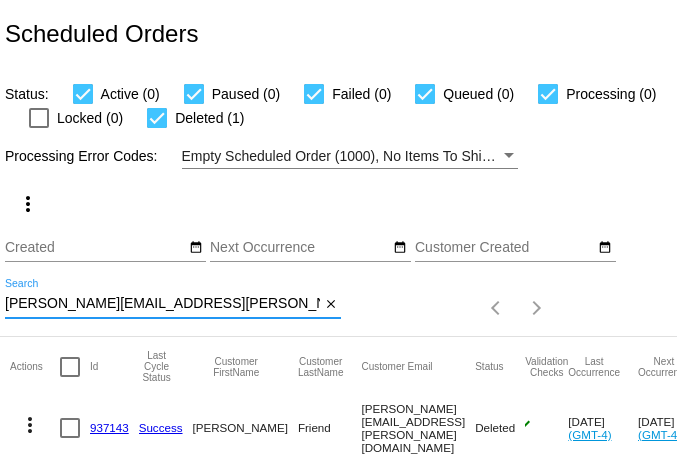 click on "[PERSON_NAME][EMAIL_ADDRESS][PERSON_NAME][DOMAIN_NAME]" at bounding box center [162, 304] 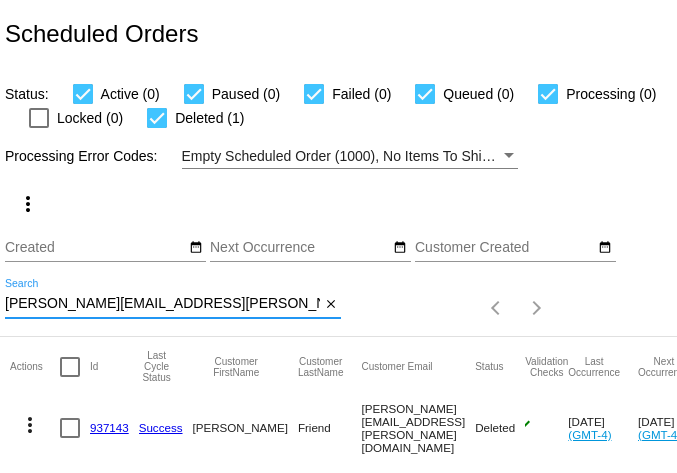 paste on "pbrose@duck" 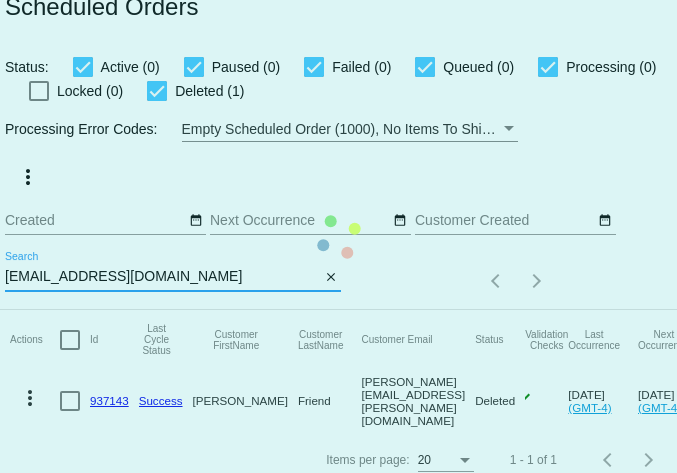 scroll, scrollTop: 54, scrollLeft: 0, axis: vertical 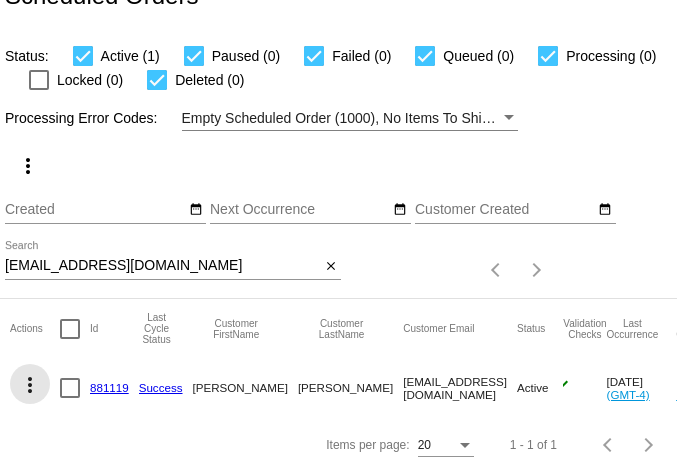 click on "more_vert" 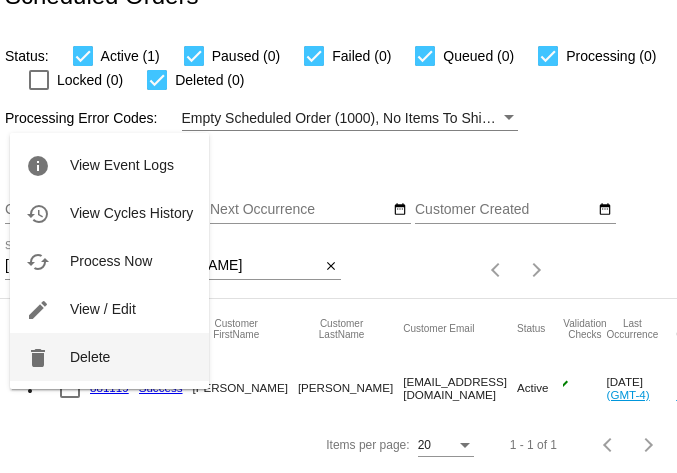click on "delete
Delete" at bounding box center (109, 357) 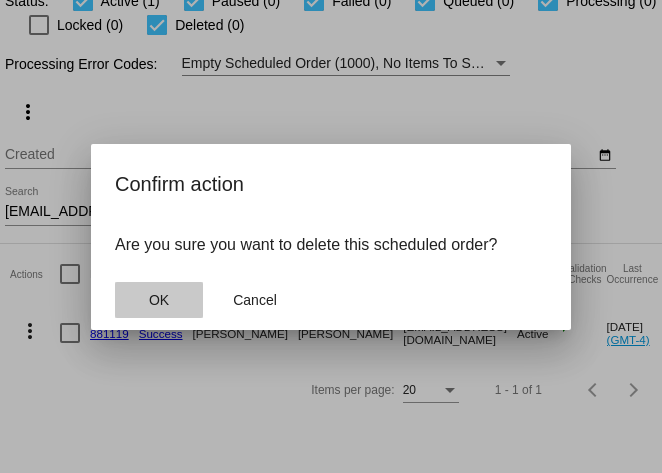 click on "OK" 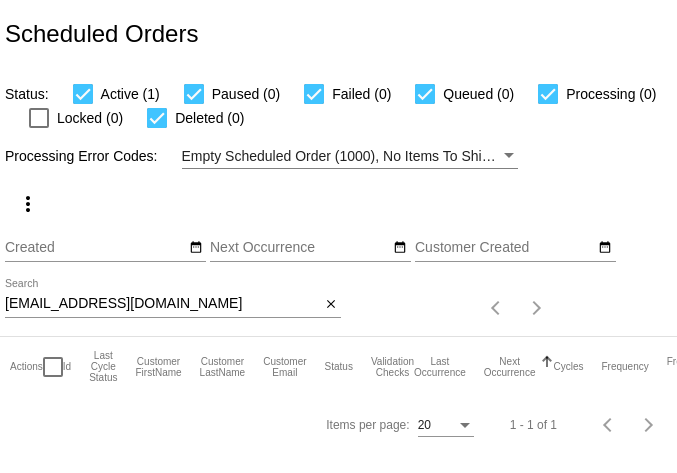 scroll, scrollTop: 0, scrollLeft: 0, axis: both 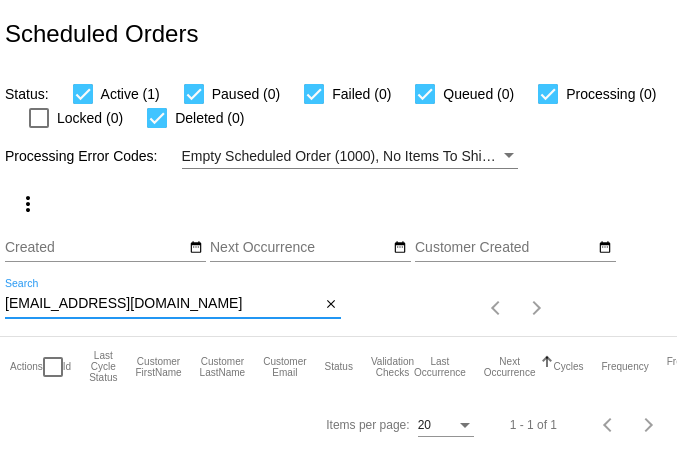 click on "[EMAIL_ADDRESS][DOMAIN_NAME]" at bounding box center [162, 304] 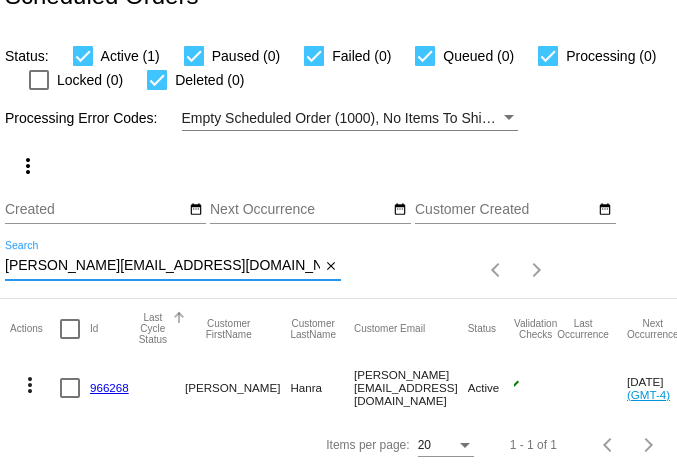 scroll, scrollTop: 54, scrollLeft: 0, axis: vertical 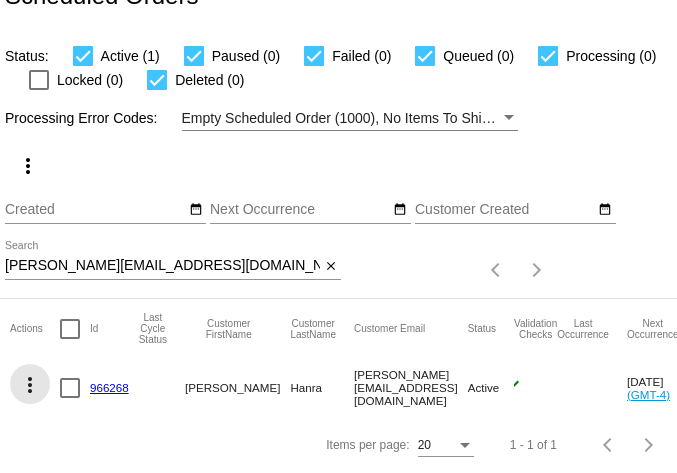 click on "more_vert" 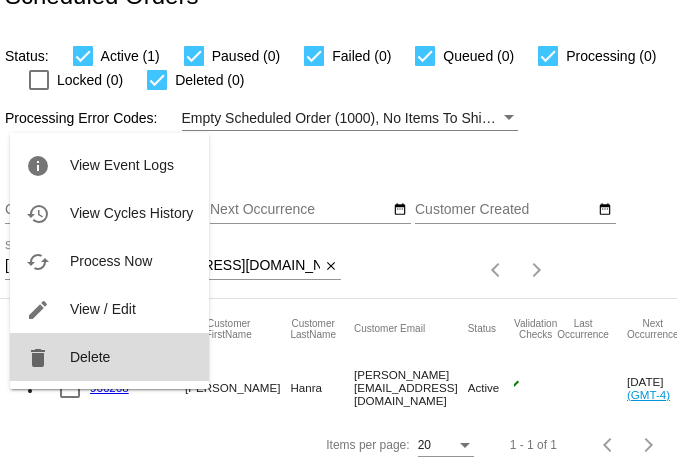 click on "delete
Delete" at bounding box center (109, 357) 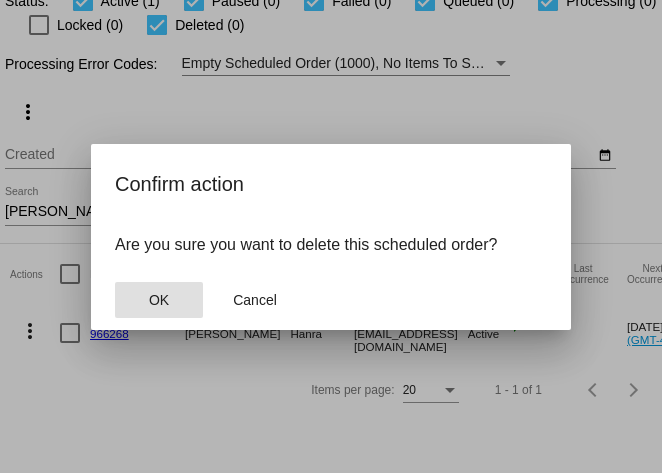 click on "OK" 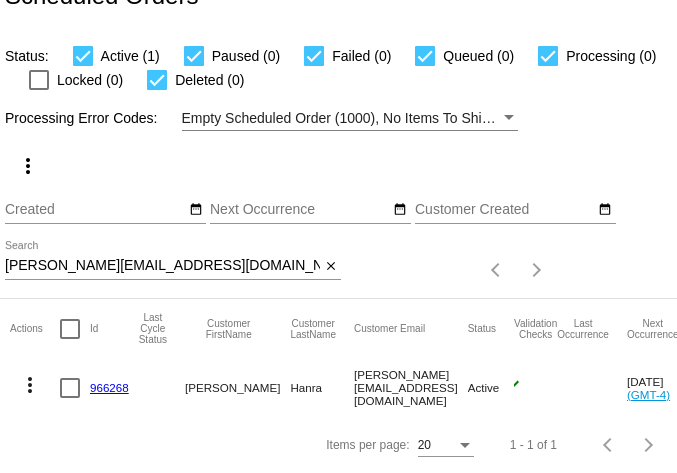 scroll, scrollTop: 0, scrollLeft: 0, axis: both 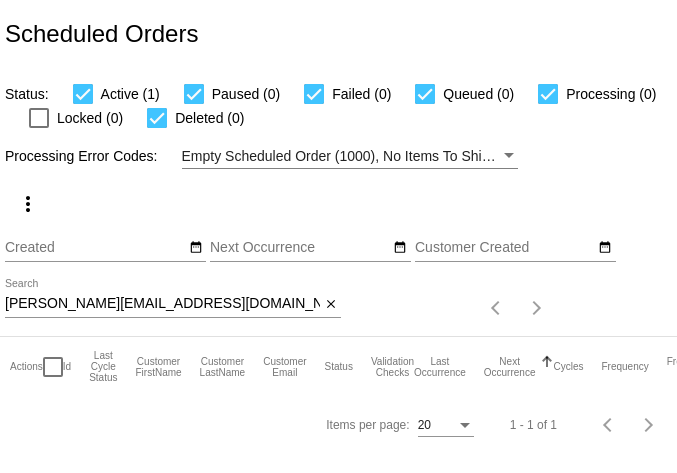 click on "[PERSON_NAME][EMAIL_ADDRESS][DOMAIN_NAME]" at bounding box center [162, 304] 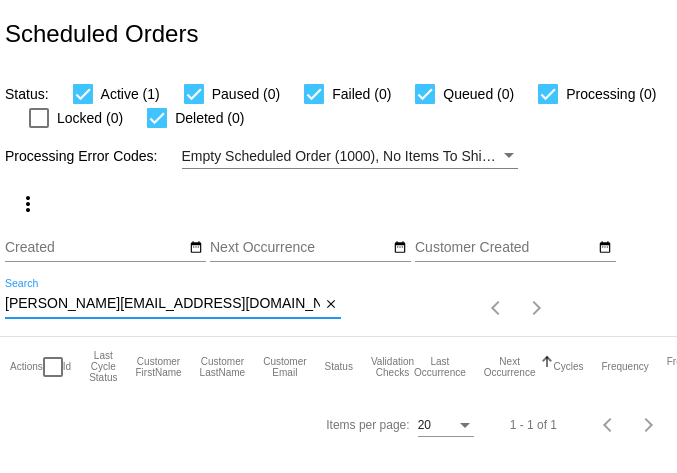 click on "[PERSON_NAME][EMAIL_ADDRESS][DOMAIN_NAME]" at bounding box center (162, 304) 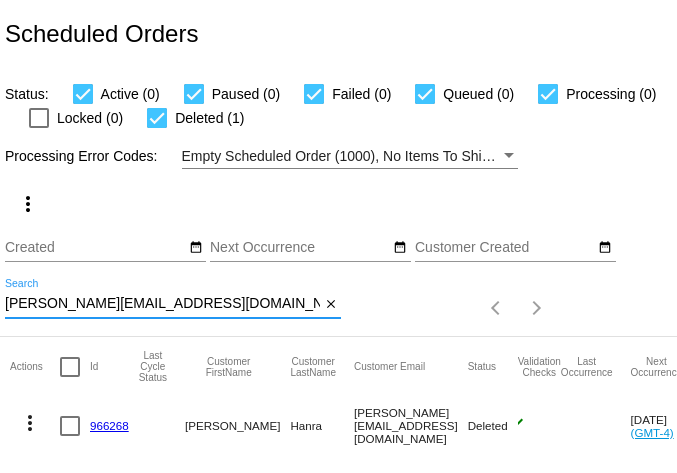 click on "[PERSON_NAME][EMAIL_ADDRESS][DOMAIN_NAME]" at bounding box center (162, 304) 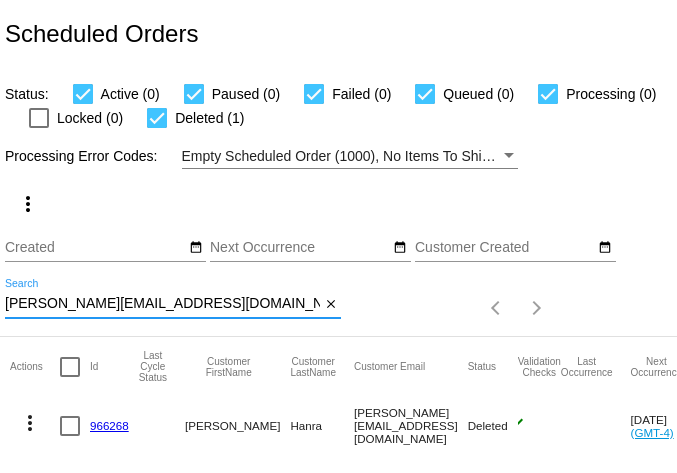 paste on "laurasalasramirez2121" 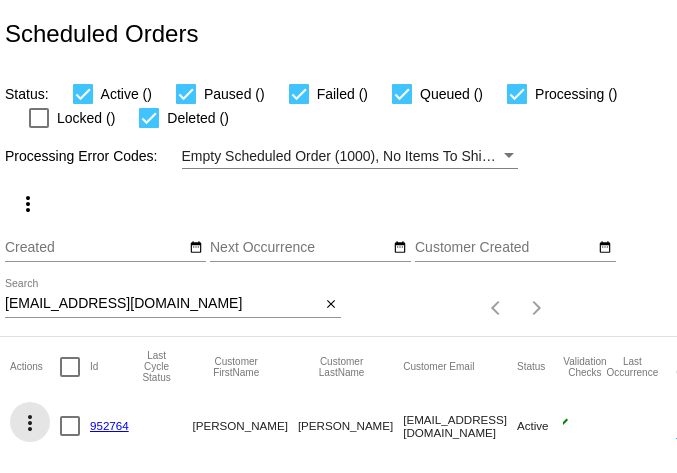 click on "more_vert" 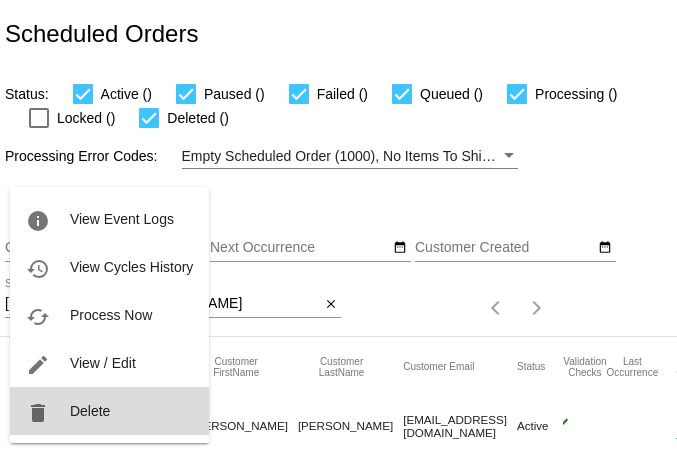 click on "Delete" at bounding box center (90, 411) 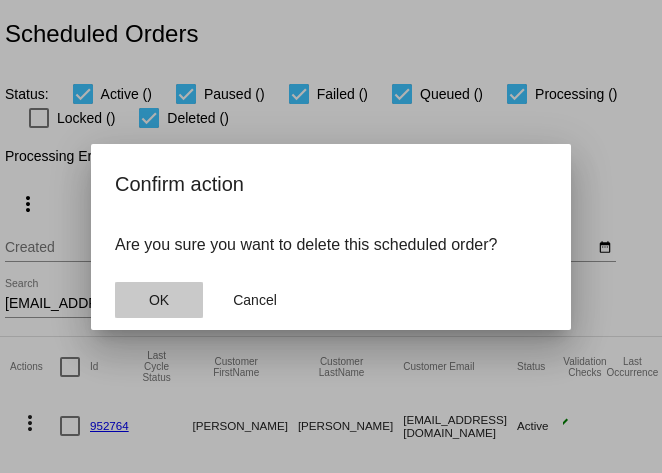 click on "OK" 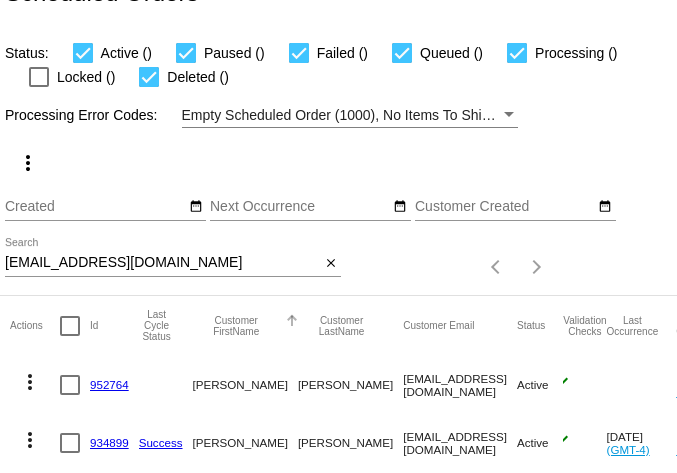 scroll, scrollTop: 54, scrollLeft: 0, axis: vertical 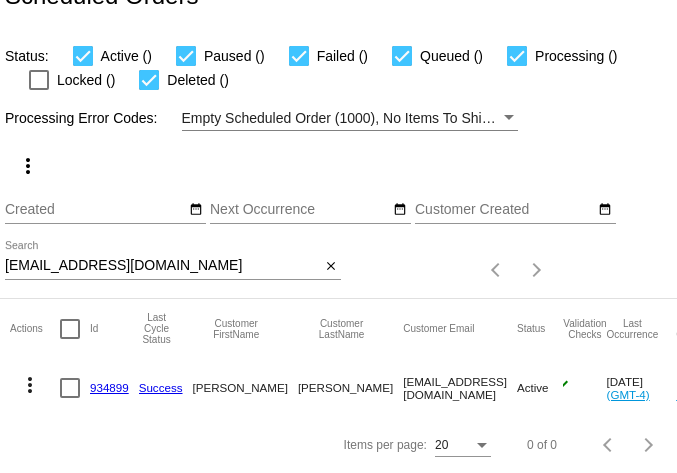 click on "more_vert" 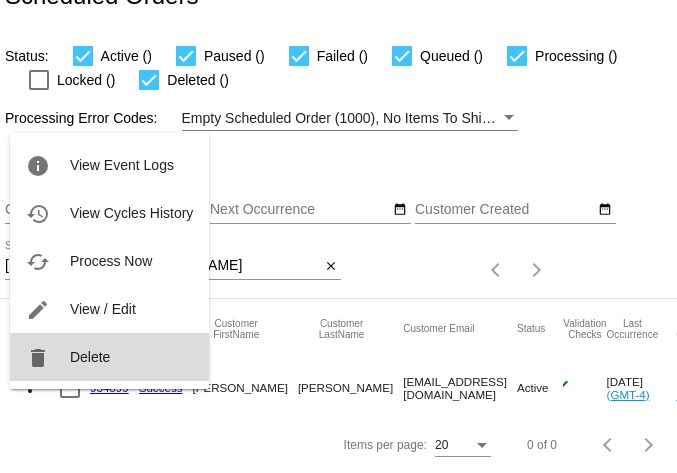click on "Delete" at bounding box center [90, 357] 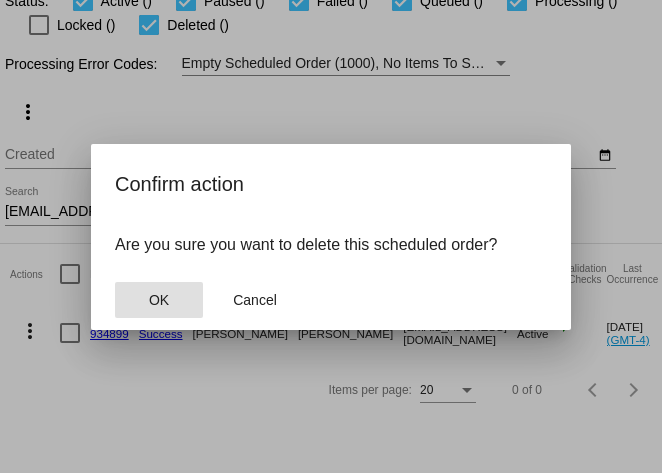 click on "OK" 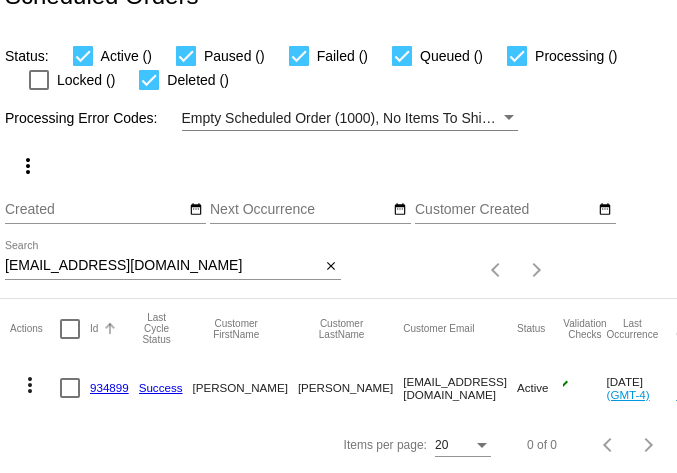 scroll, scrollTop: 0, scrollLeft: 0, axis: both 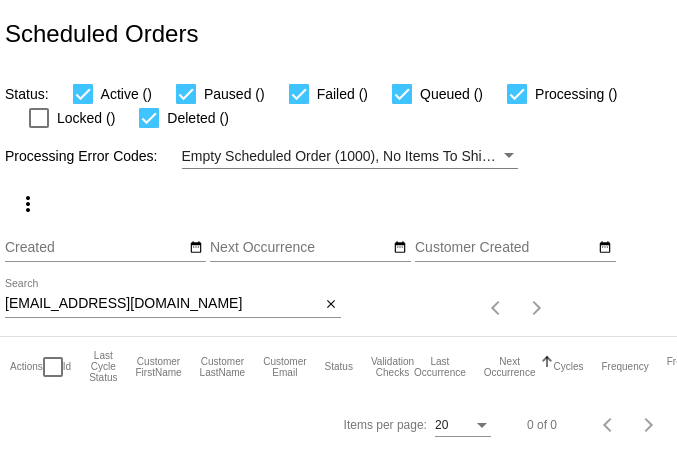 click on "[EMAIL_ADDRESS][DOMAIN_NAME]" at bounding box center [162, 304] 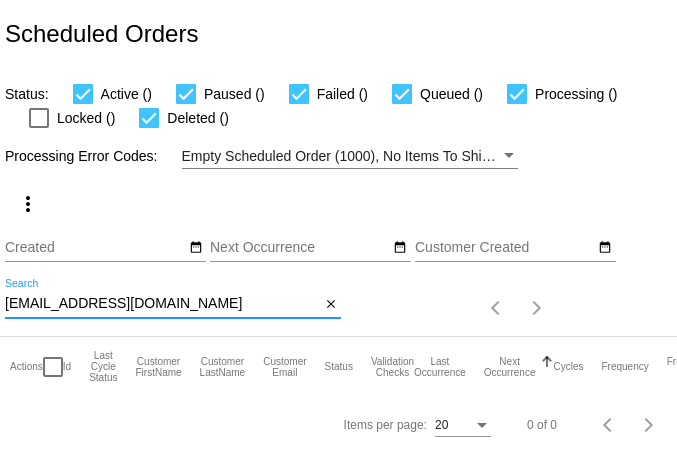 click on "[EMAIL_ADDRESS][DOMAIN_NAME]" at bounding box center (162, 304) 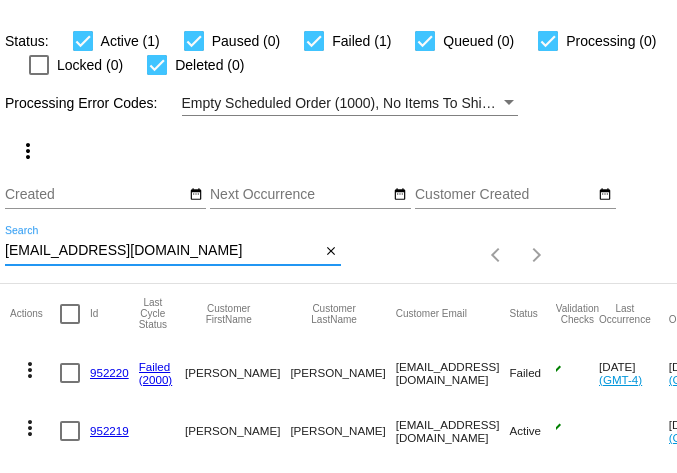 scroll, scrollTop: 112, scrollLeft: 0, axis: vertical 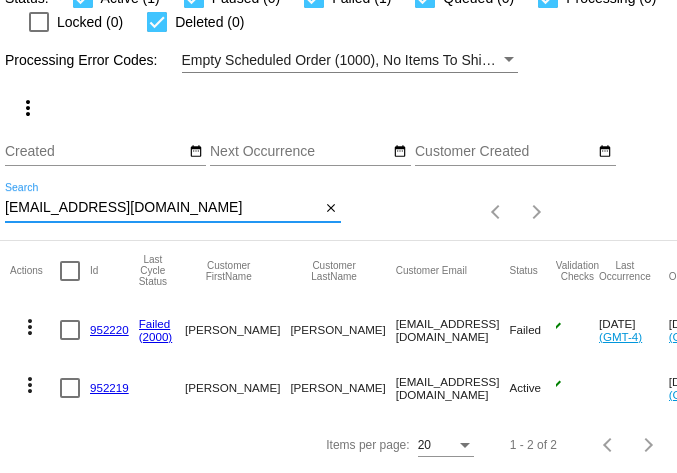 click on "more_vert" 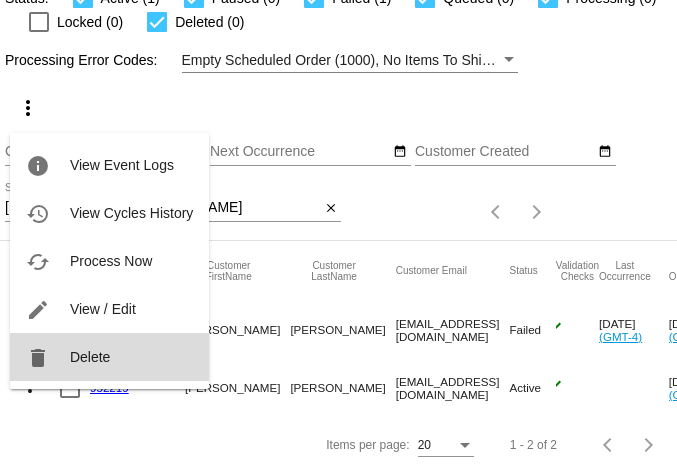 click on "Delete" at bounding box center [90, 357] 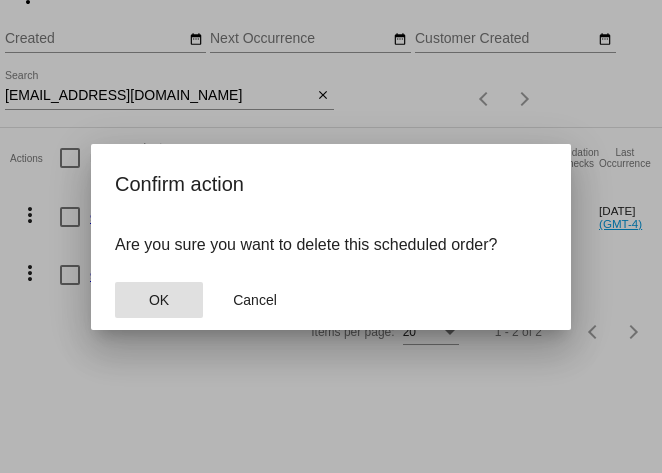 click on "OK" 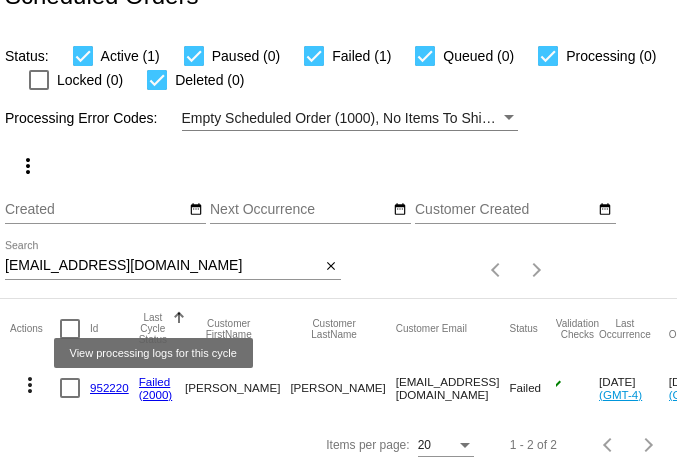 scroll, scrollTop: 54, scrollLeft: 0, axis: vertical 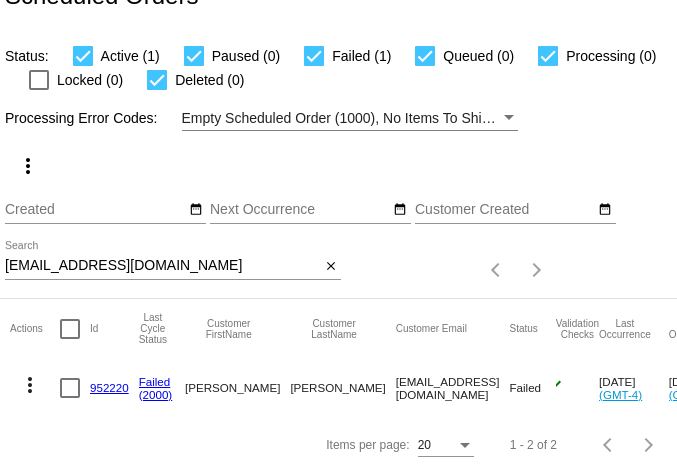 click on "more_vert" 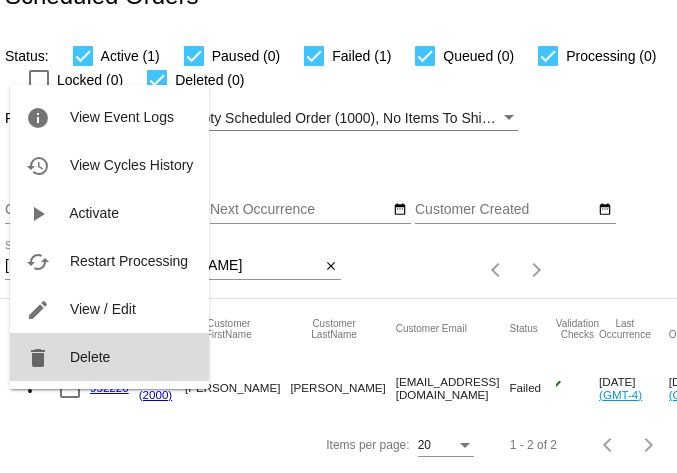 click on "Delete" at bounding box center (90, 357) 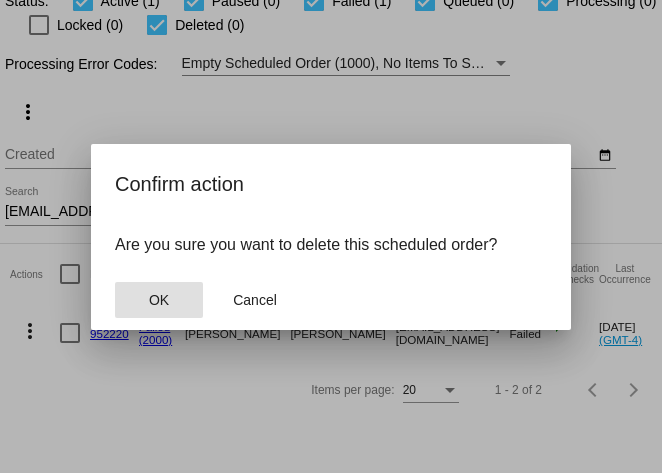 click on "OK" 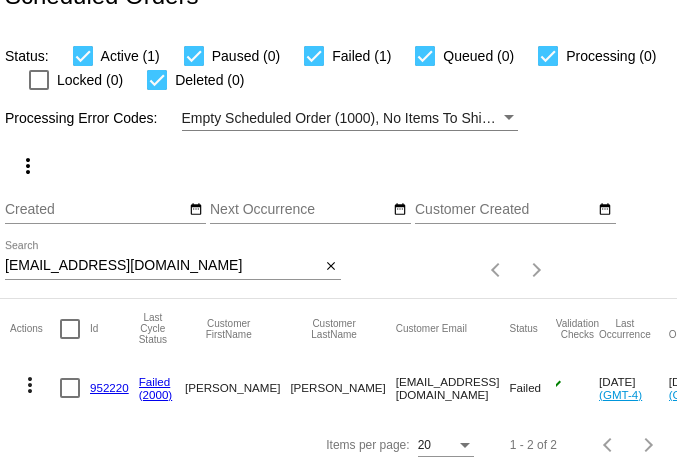scroll, scrollTop: 0, scrollLeft: 0, axis: both 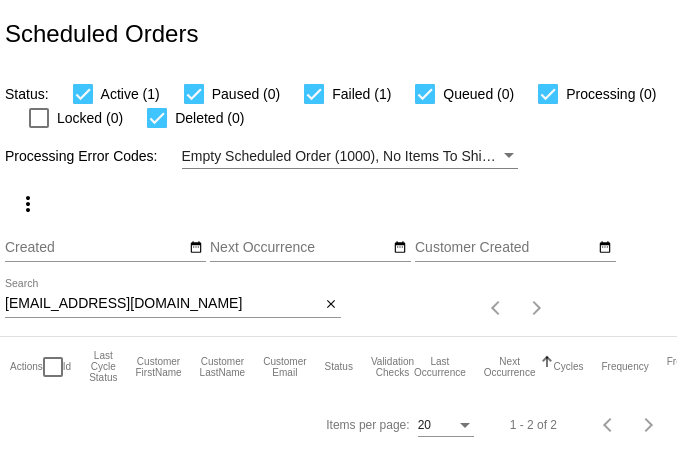 click on "[EMAIL_ADDRESS][DOMAIN_NAME]" at bounding box center (162, 304) 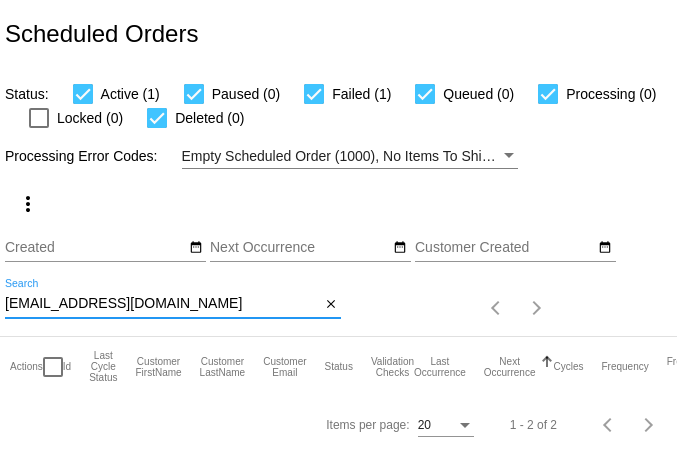 click on "[EMAIL_ADDRESS][DOMAIN_NAME]" at bounding box center (162, 304) 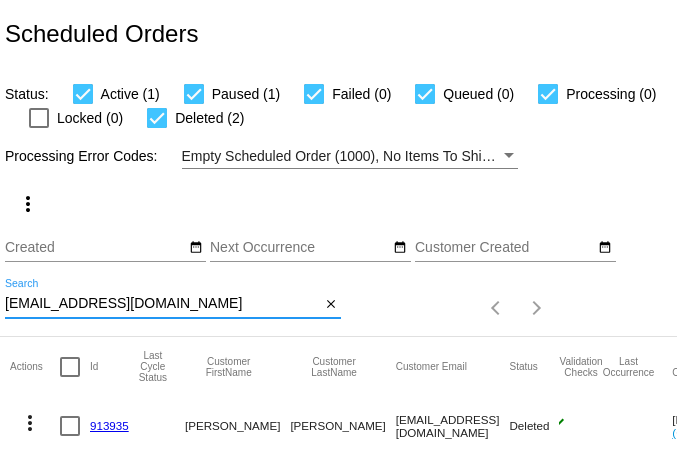 scroll, scrollTop: 228, scrollLeft: 0, axis: vertical 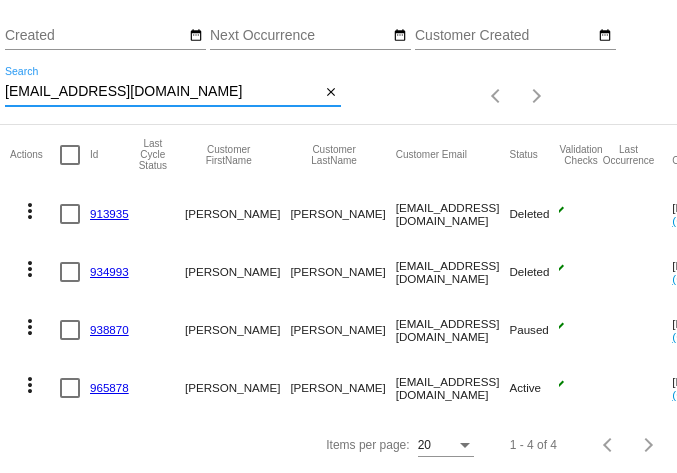 type on "[EMAIL_ADDRESS][DOMAIN_NAME]" 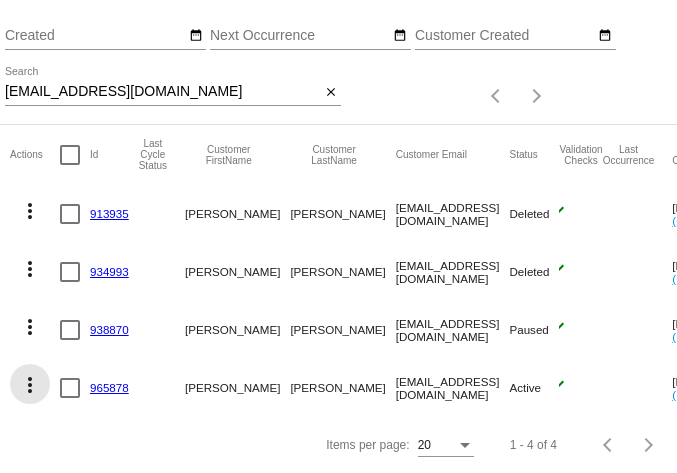 click on "more_vert" 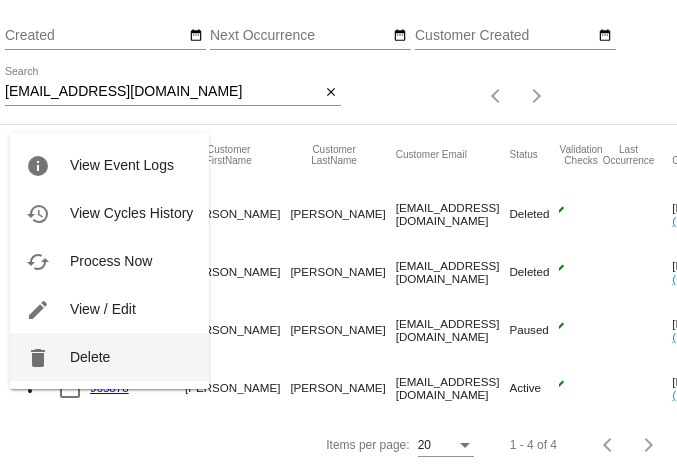 click on "Delete" at bounding box center [90, 357] 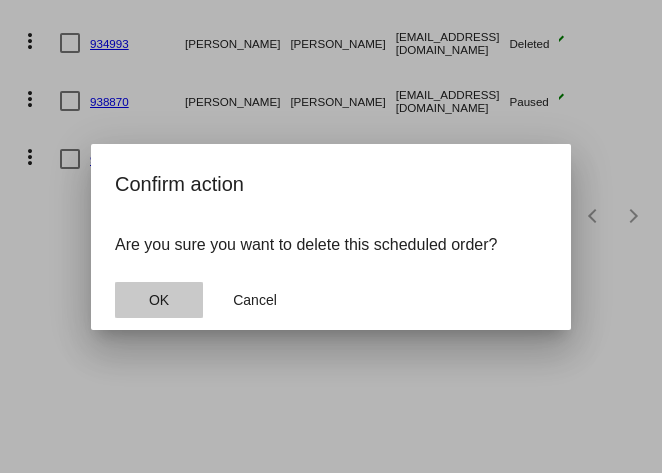 click on "OK" 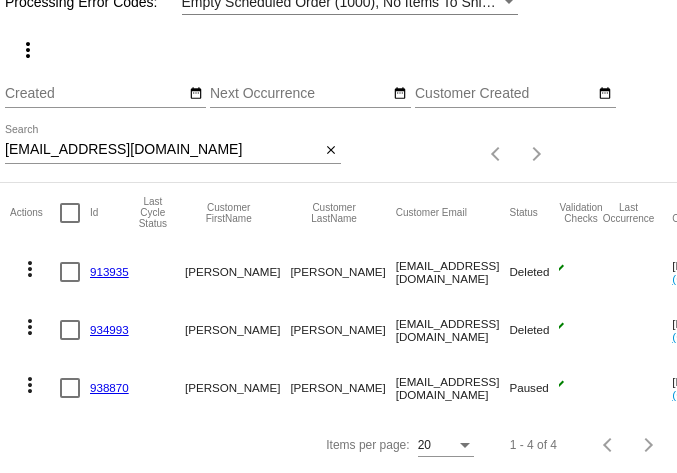 scroll, scrollTop: 170, scrollLeft: 0, axis: vertical 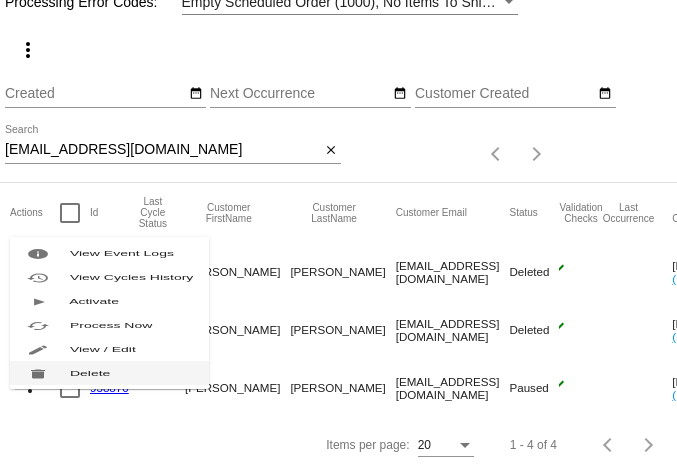 click on "Delete" at bounding box center [90, 373] 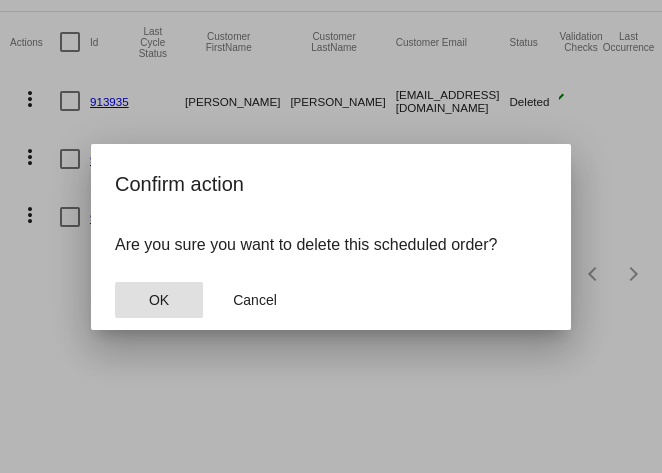 click on "OK" 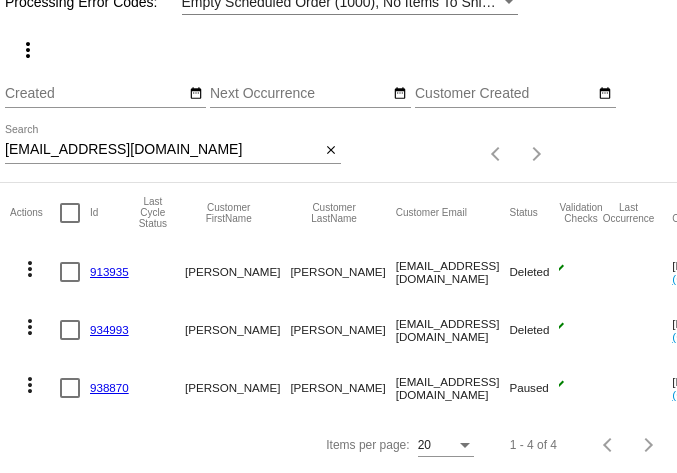 scroll, scrollTop: 112, scrollLeft: 0, axis: vertical 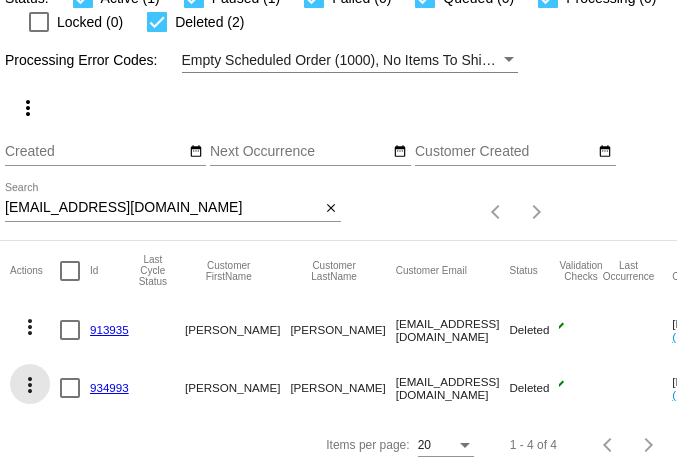 click on "more_vert" 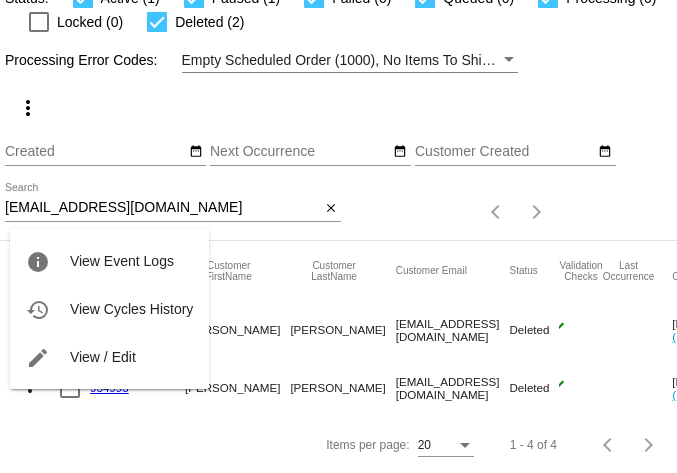 click at bounding box center (338, 236) 